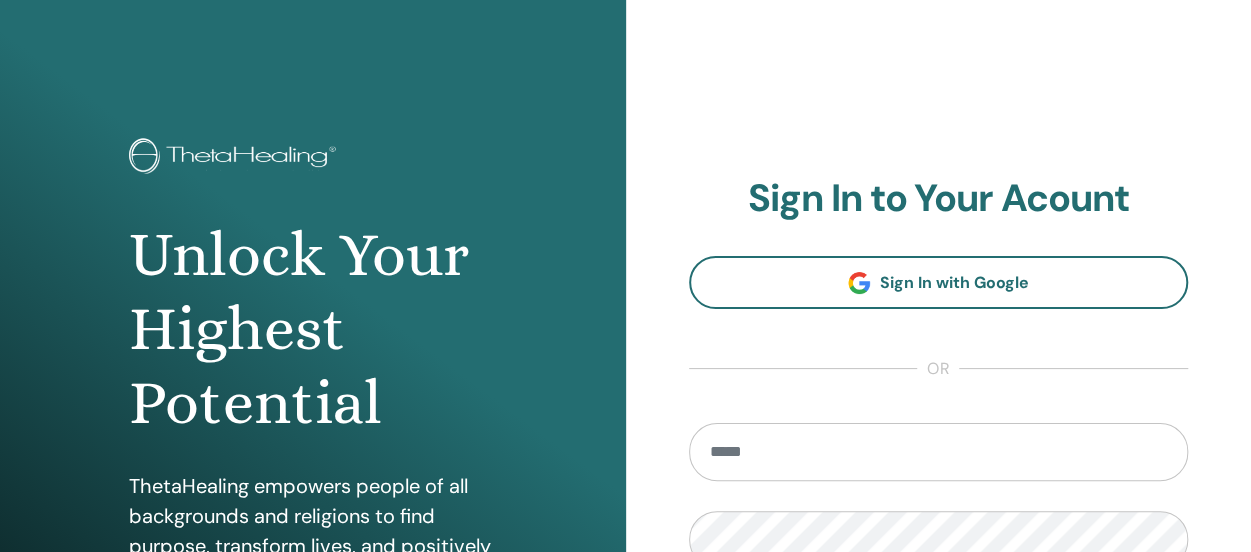 scroll, scrollTop: 400, scrollLeft: 0, axis: vertical 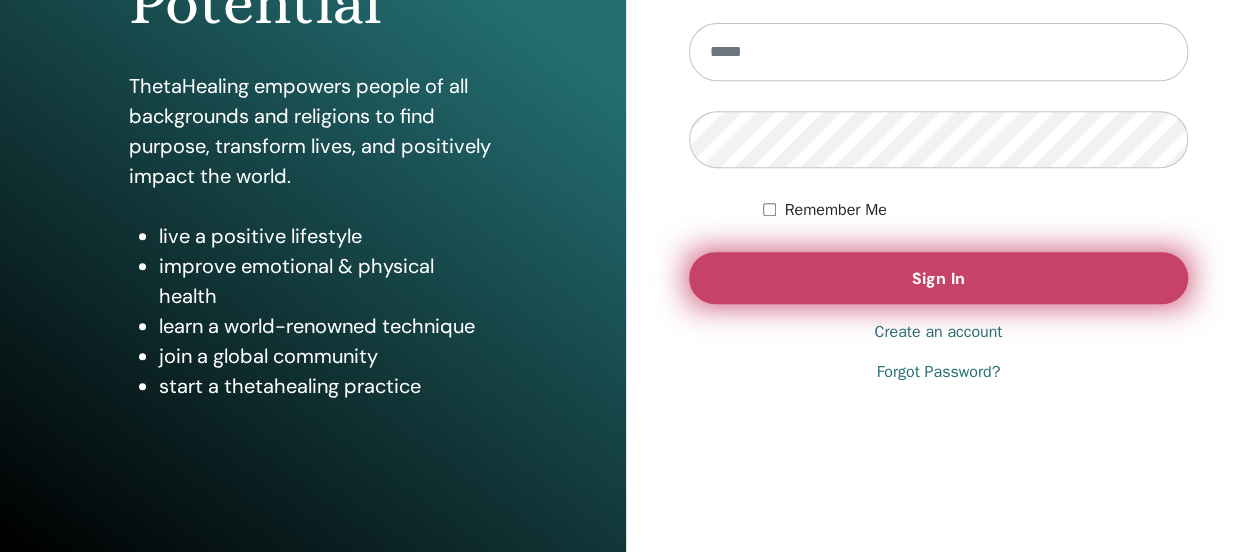 type on "**********" 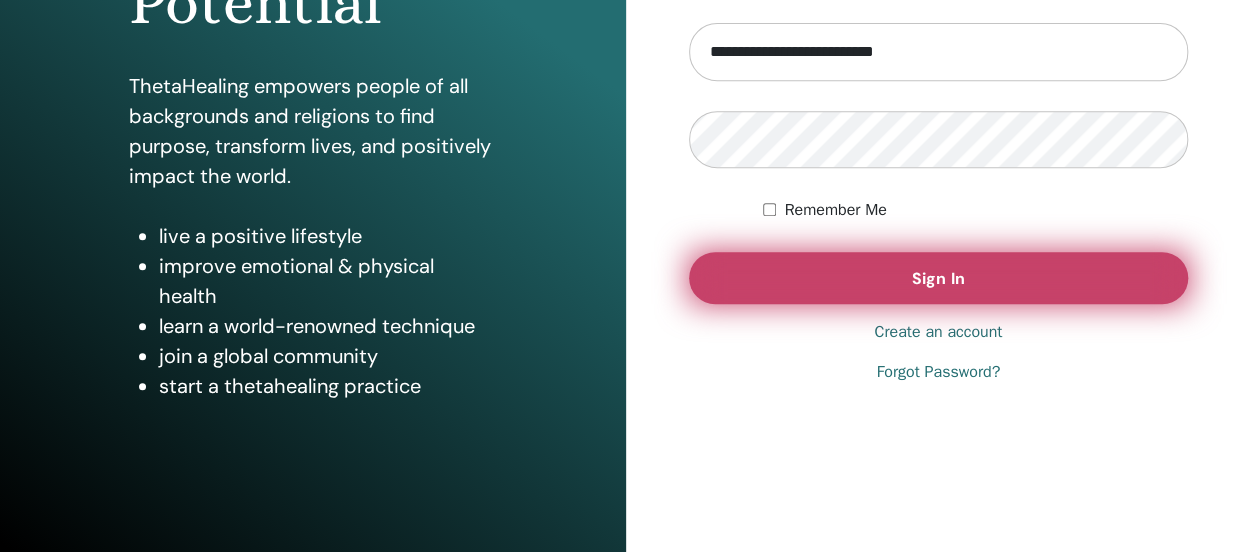 click on "Sign In" at bounding box center (939, 278) 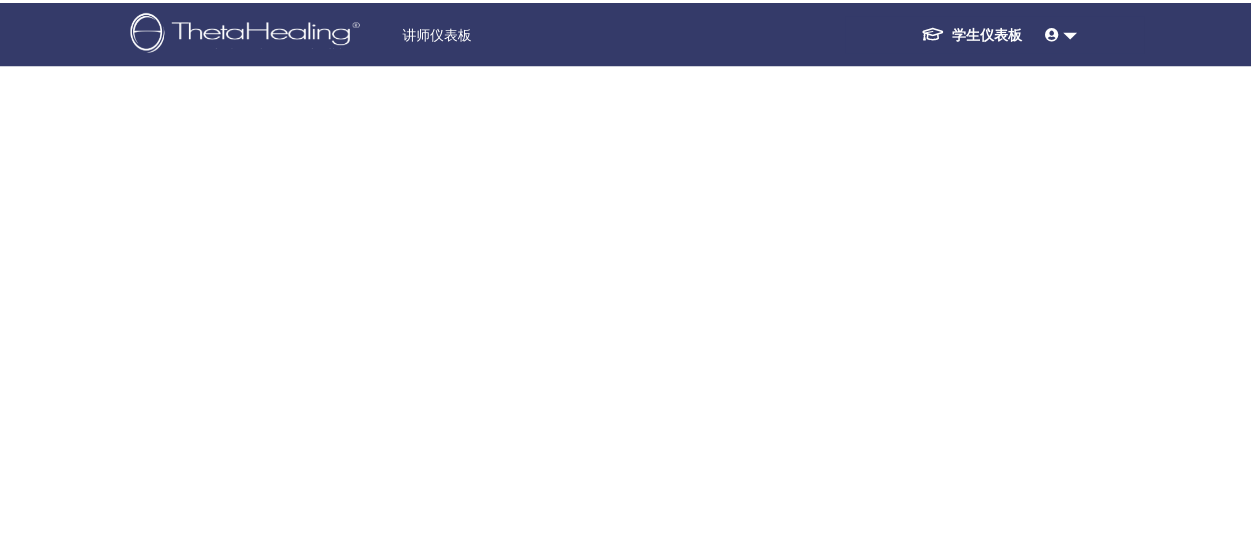 scroll, scrollTop: 0, scrollLeft: 0, axis: both 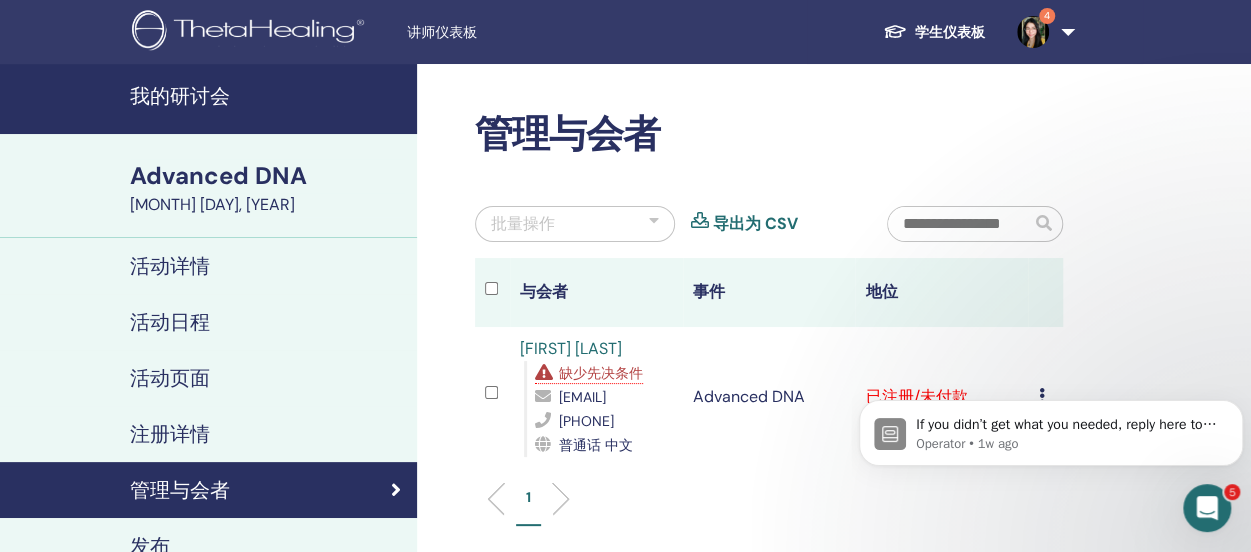 click on "我的研讨会" at bounding box center [267, 96] 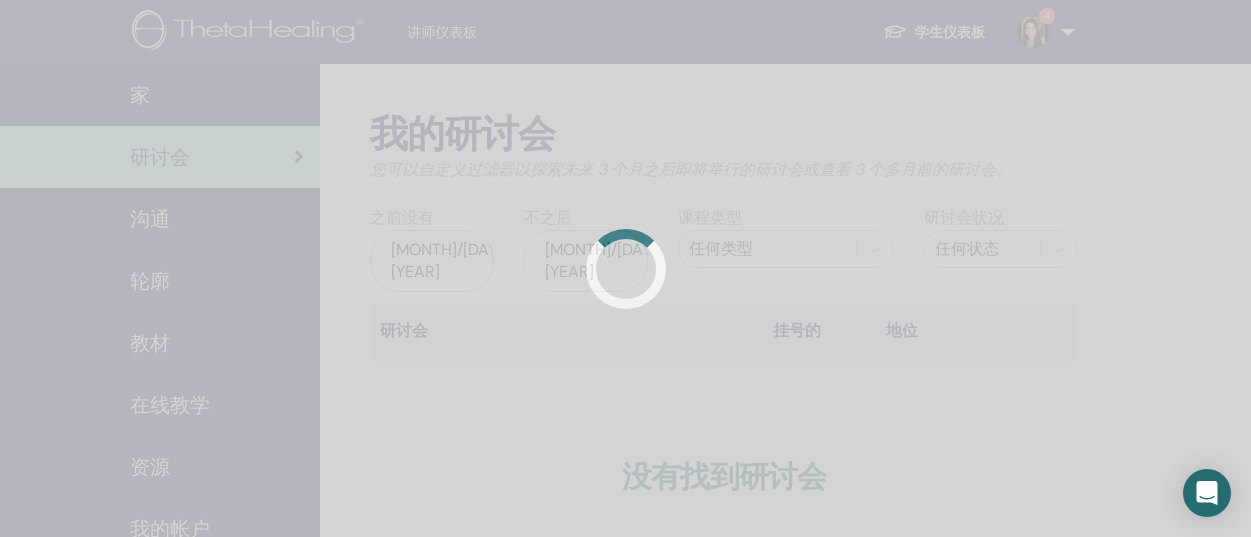 scroll, scrollTop: 0, scrollLeft: 0, axis: both 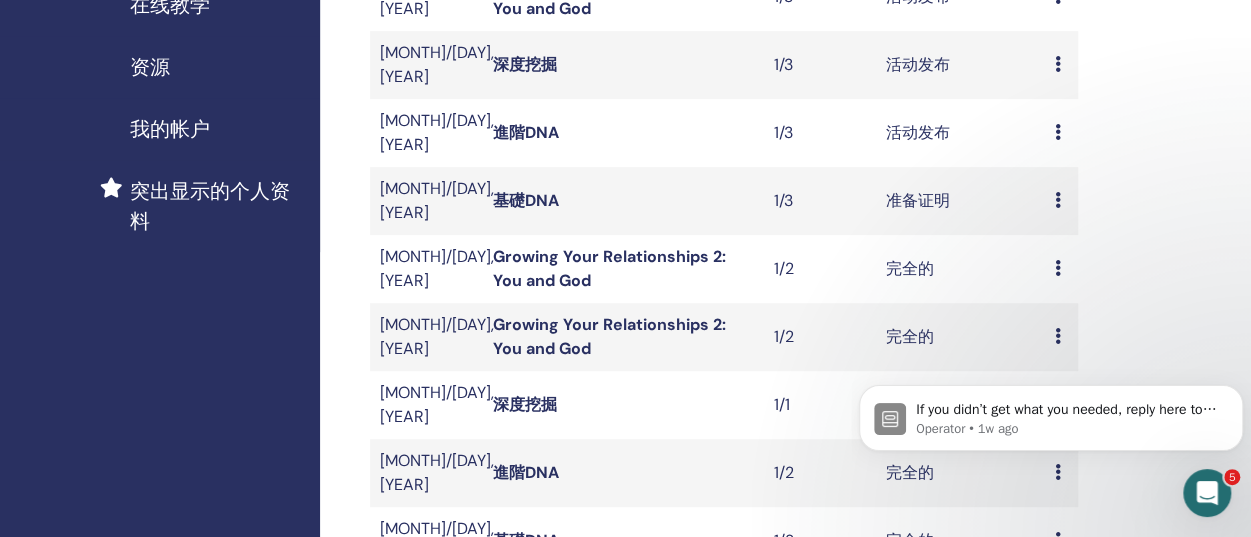 click on "准备证明" at bounding box center [960, 201] 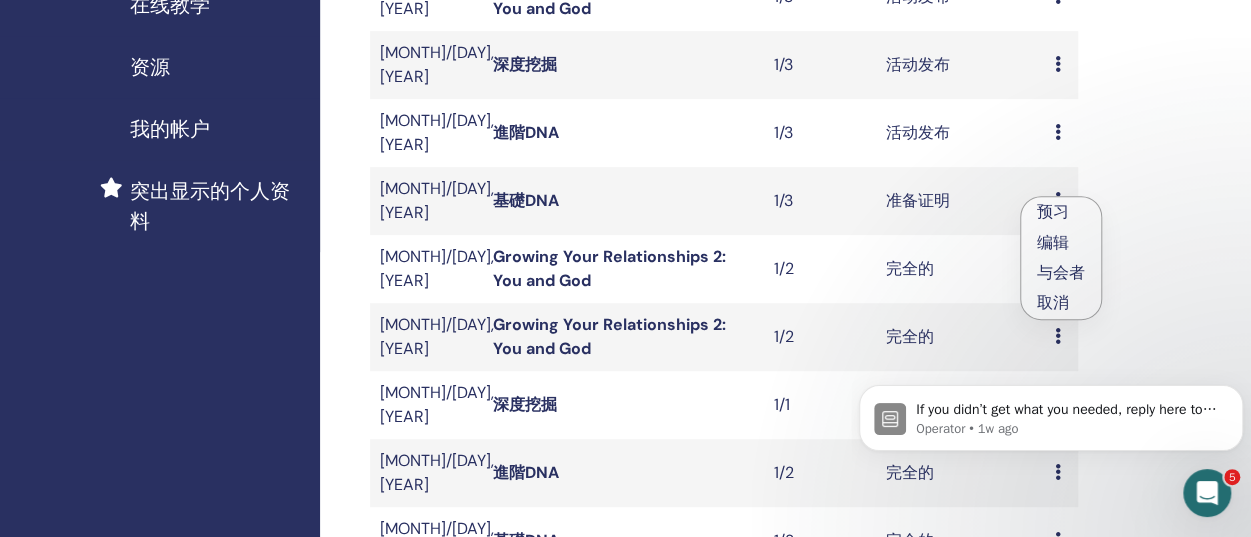 click on "与会者" at bounding box center [1061, 272] 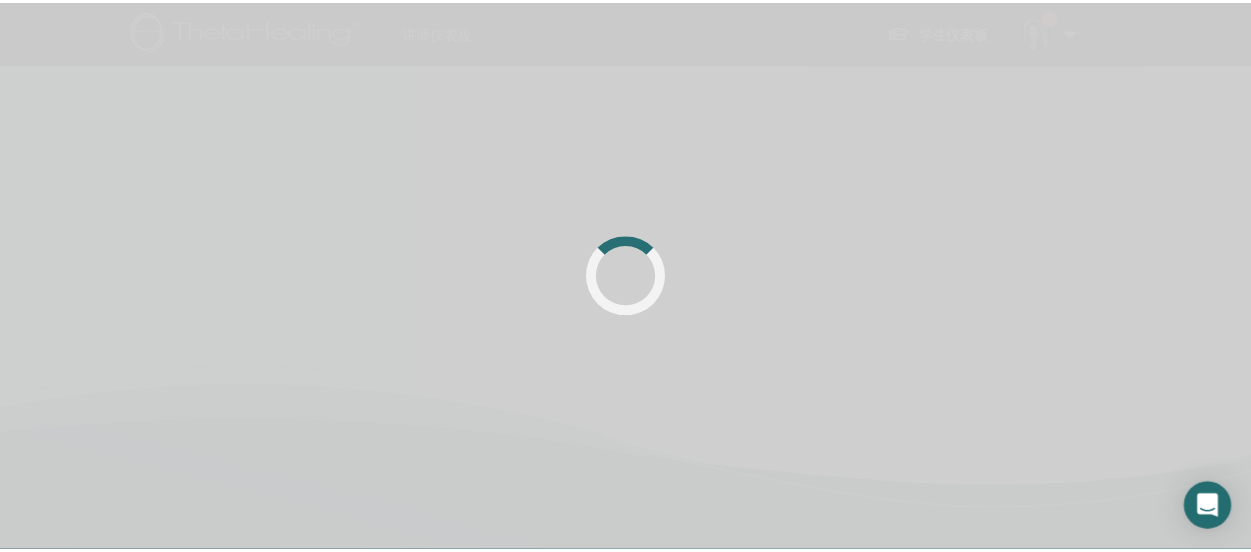 scroll, scrollTop: 0, scrollLeft: 0, axis: both 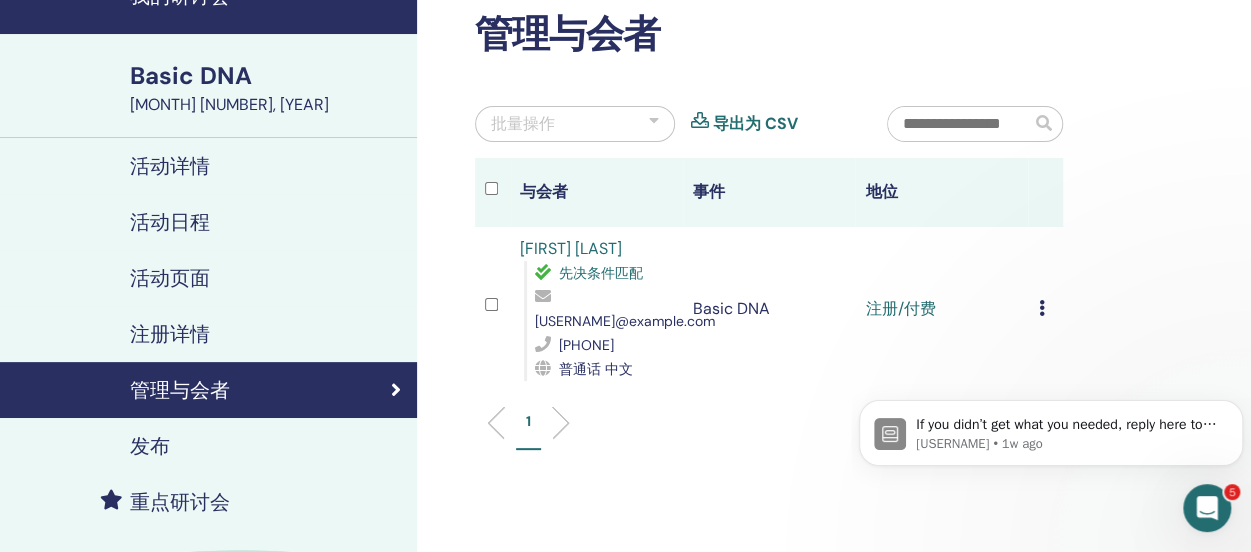 click at bounding box center (1041, 308) 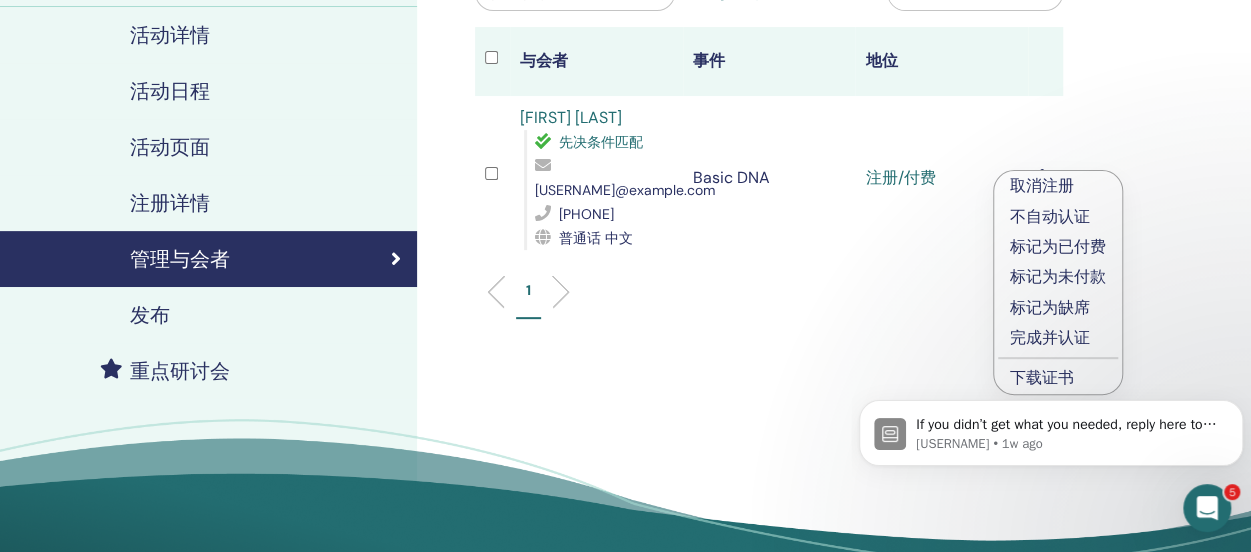 scroll, scrollTop: 300, scrollLeft: 0, axis: vertical 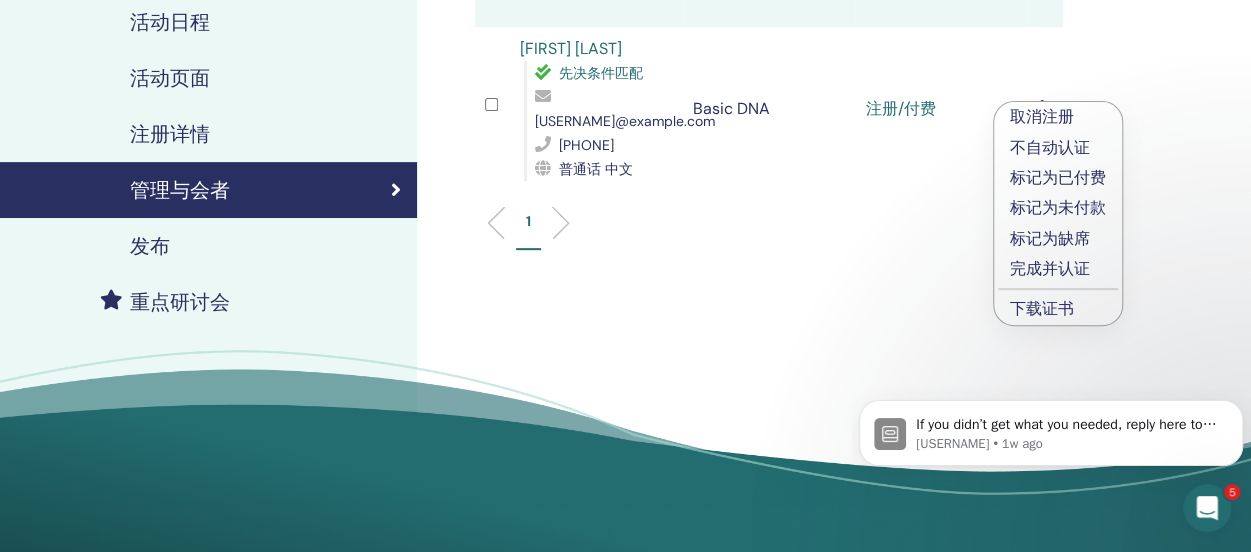 click on "标记为已付费" at bounding box center [1058, 178] 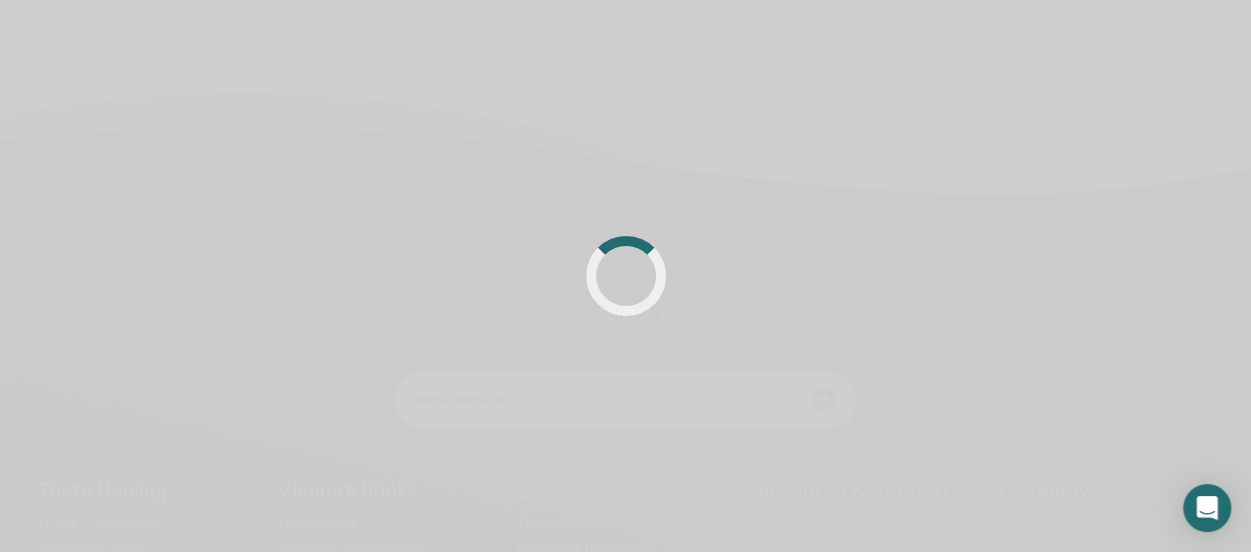 scroll, scrollTop: 300, scrollLeft: 0, axis: vertical 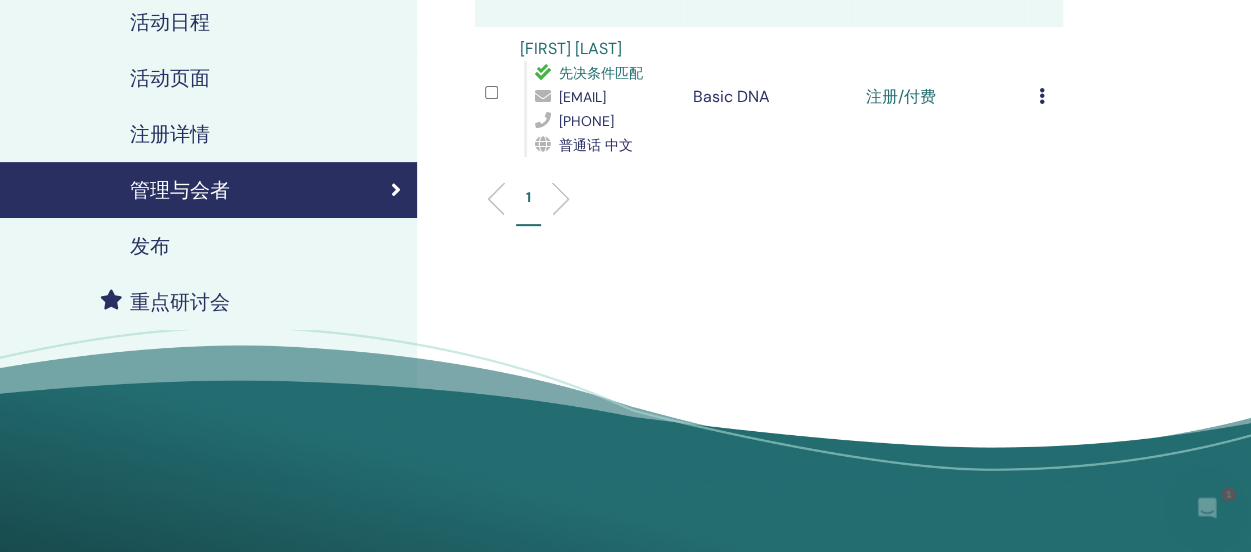 click on "取消注册 不自动认证 标记为已付费 标记为未付款 标记为缺席 完成并认证 下载证书" at bounding box center (1045, 97) 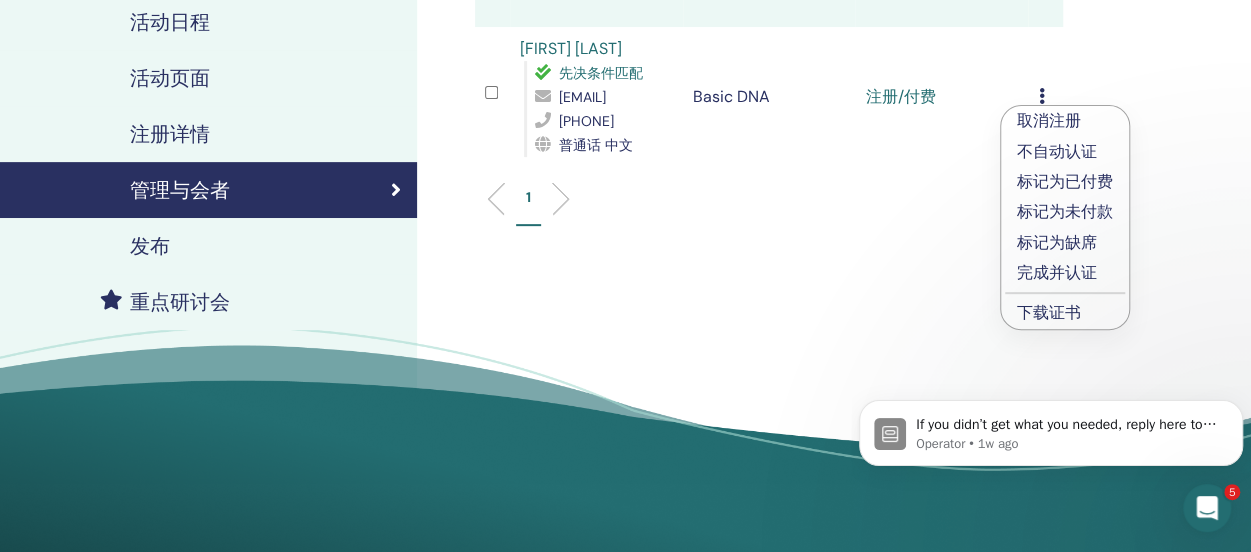 scroll, scrollTop: 0, scrollLeft: 0, axis: both 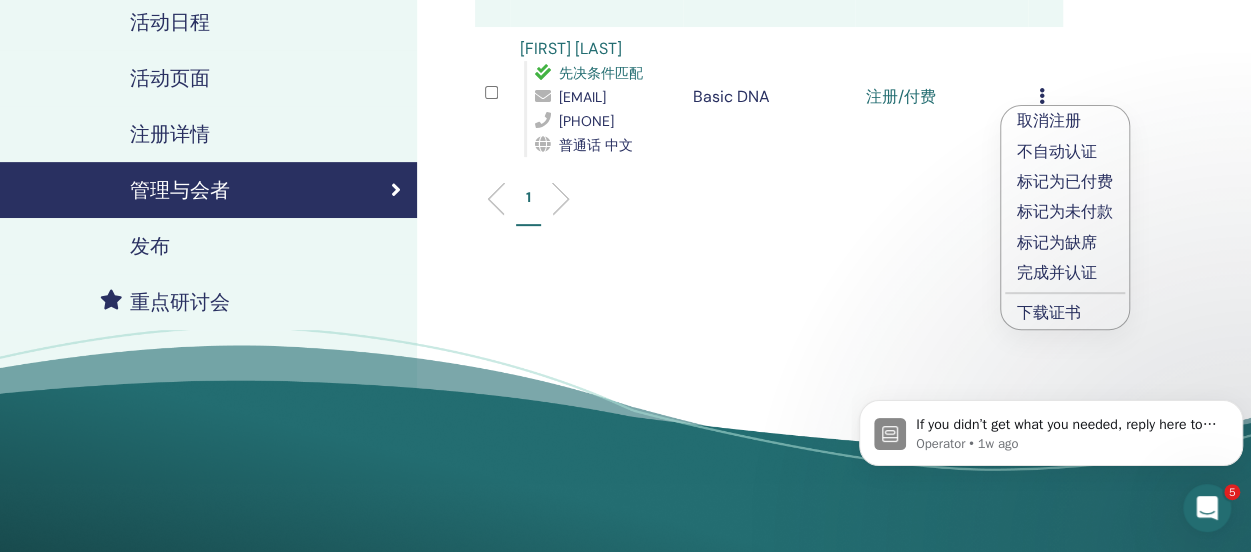 click on "完成并认证" at bounding box center (1065, 273) 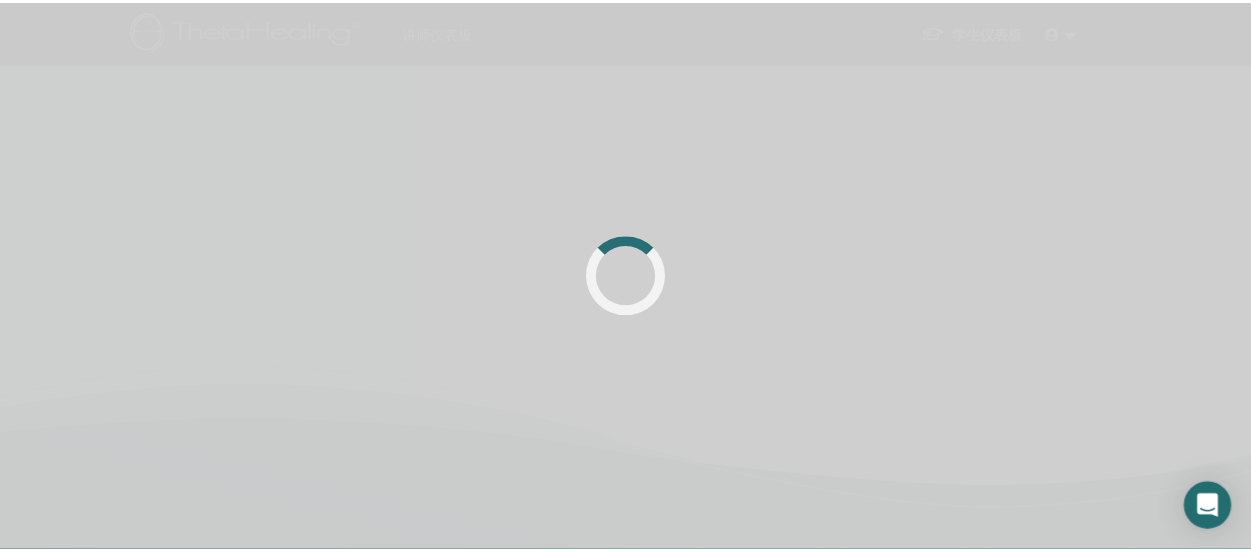 scroll, scrollTop: 300, scrollLeft: 0, axis: vertical 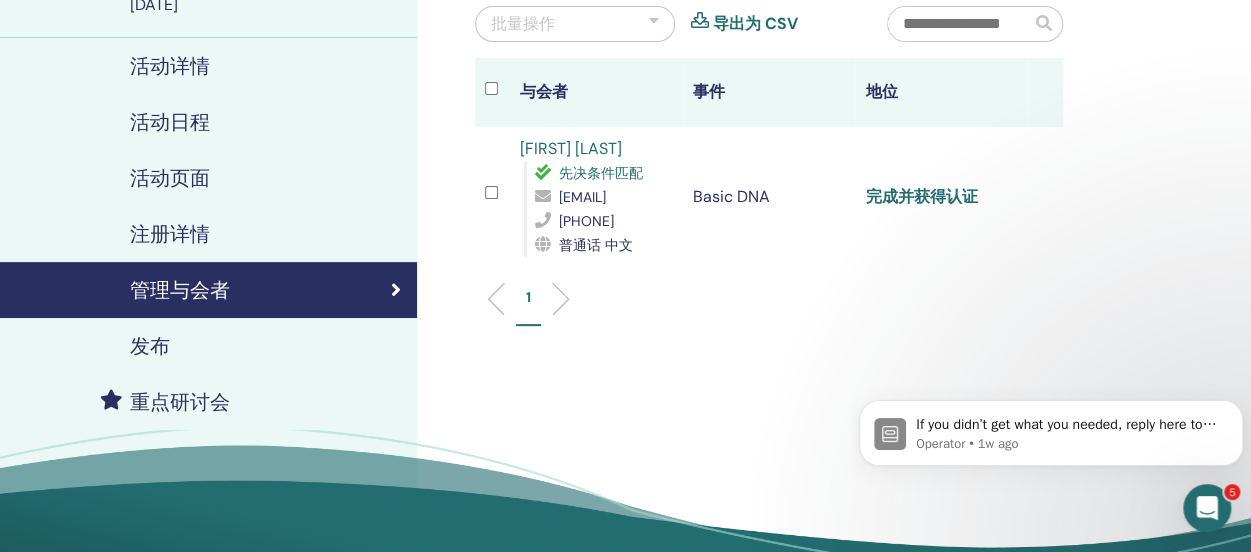 click on "完成并获得认证" at bounding box center [921, 196] 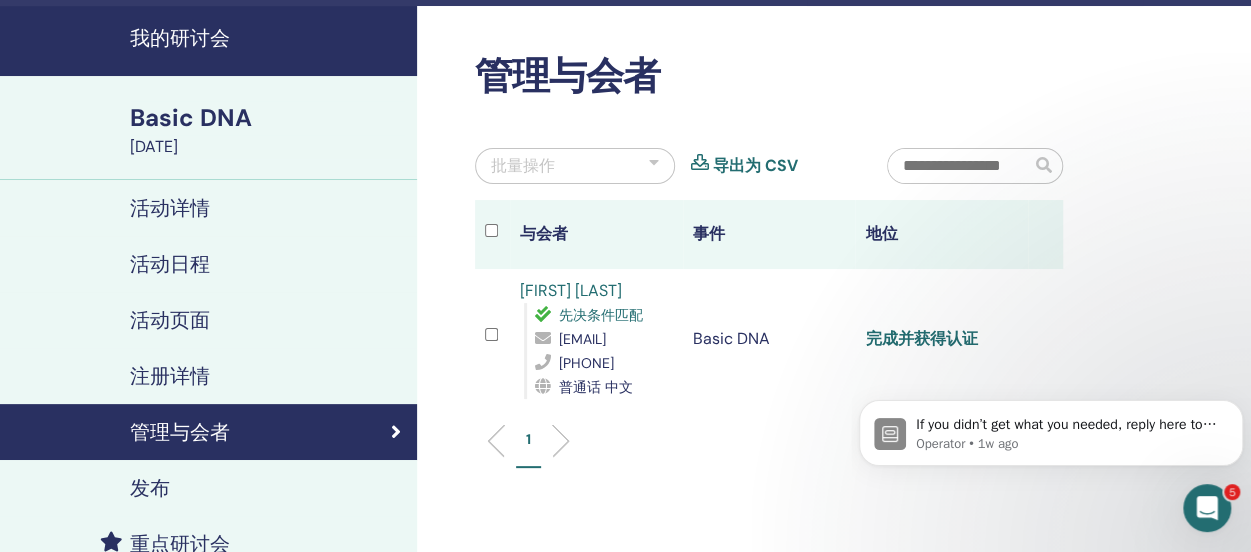 scroll, scrollTop: 100, scrollLeft: 0, axis: vertical 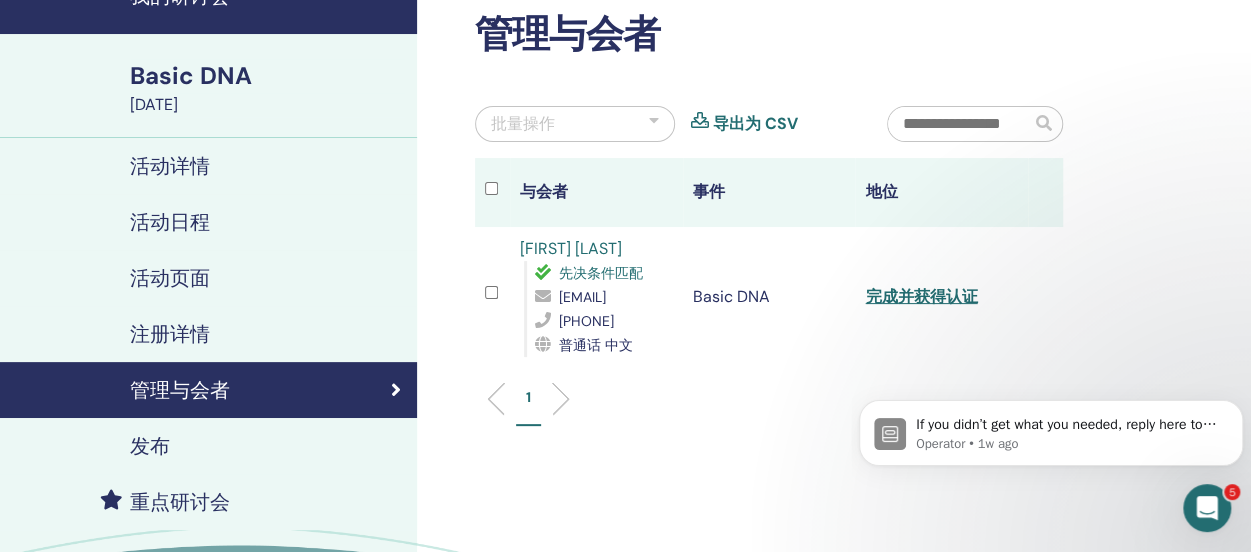 click on "活动详情" at bounding box center (170, 166) 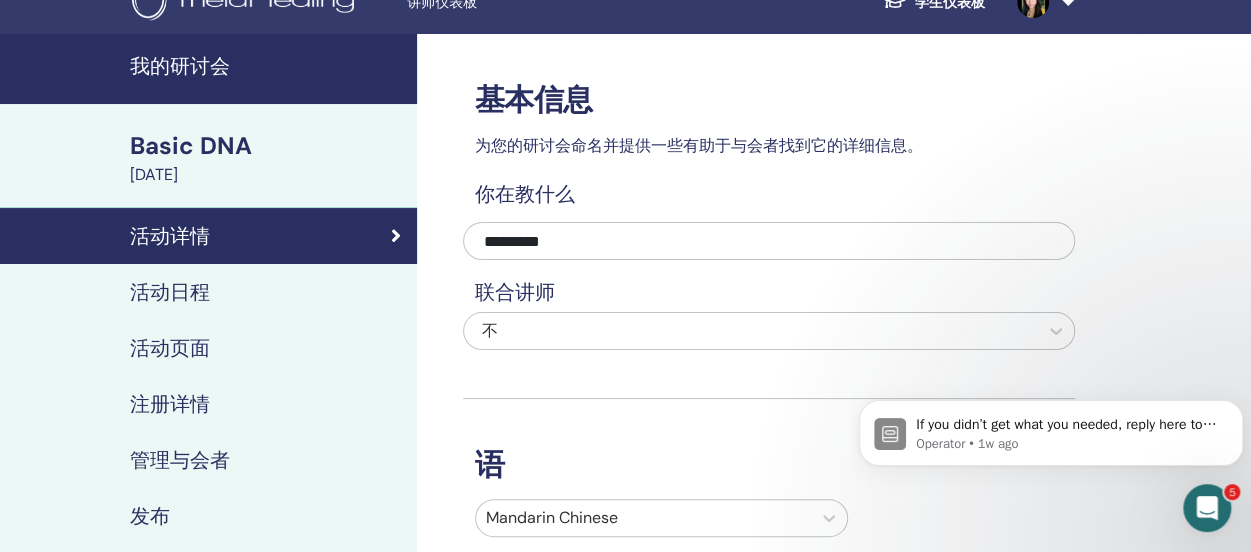 scroll, scrollTop: 0, scrollLeft: 0, axis: both 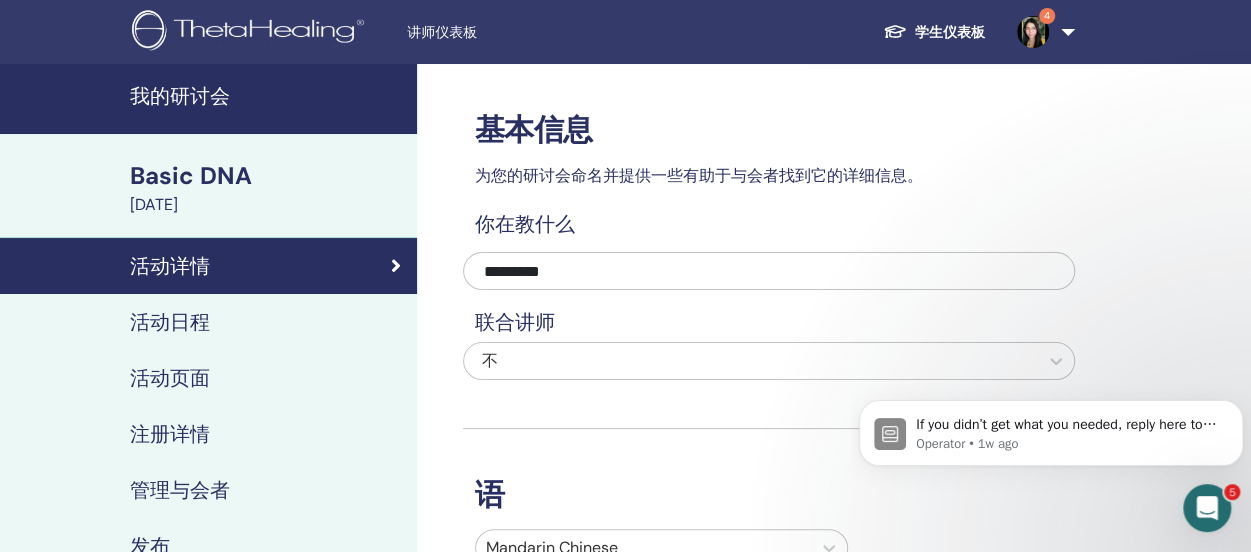 click on "我的研讨会" at bounding box center [208, 99] 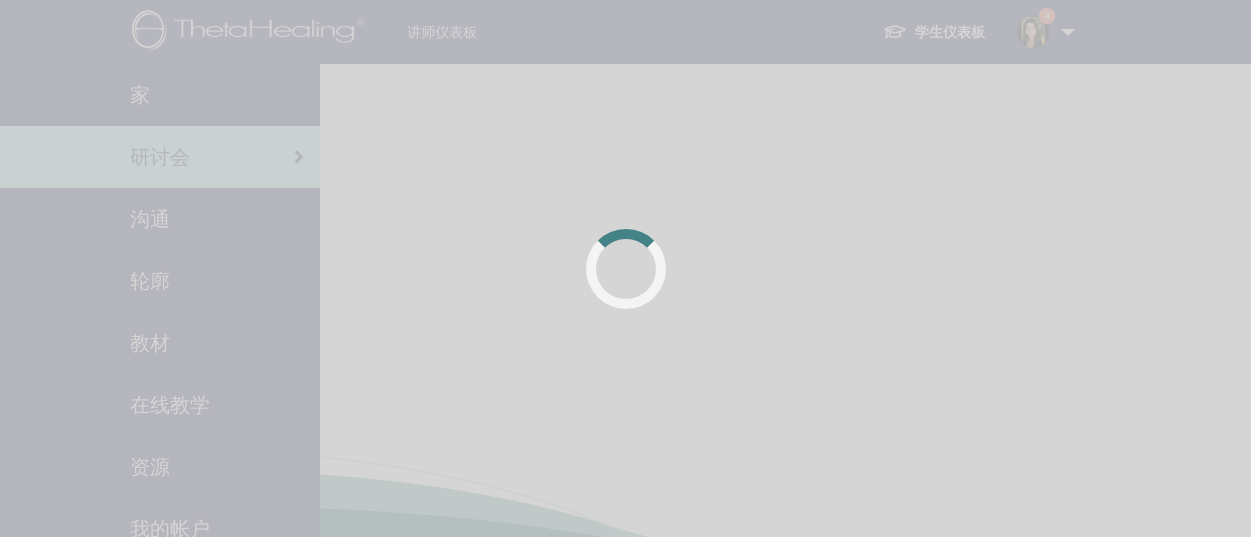 scroll, scrollTop: 0, scrollLeft: 0, axis: both 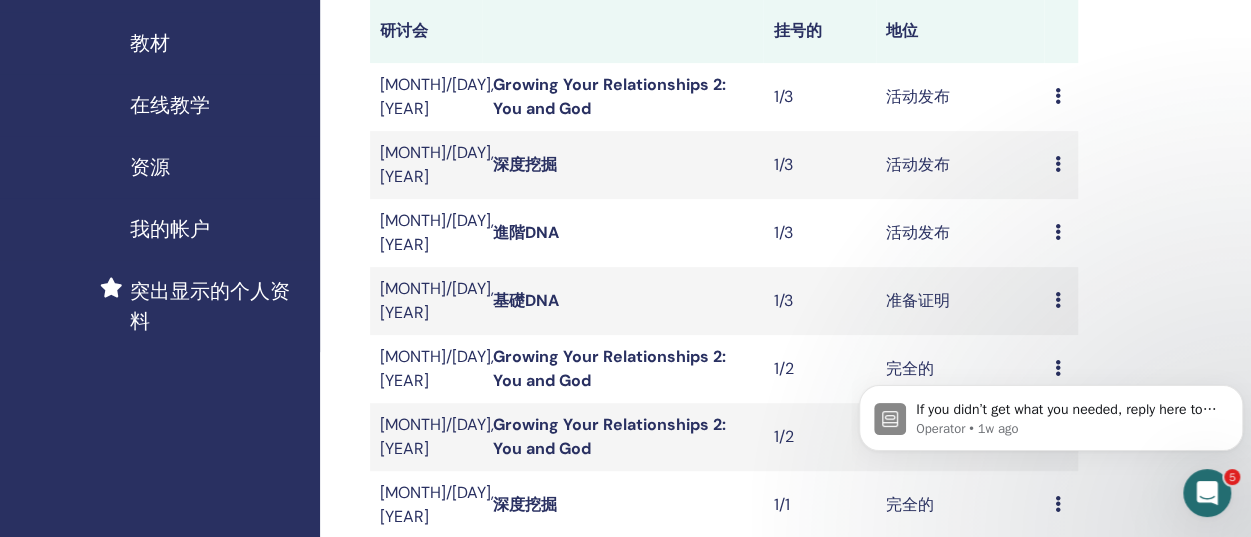 click on "预习 编辑 与会者 取消" at bounding box center (1061, 233) 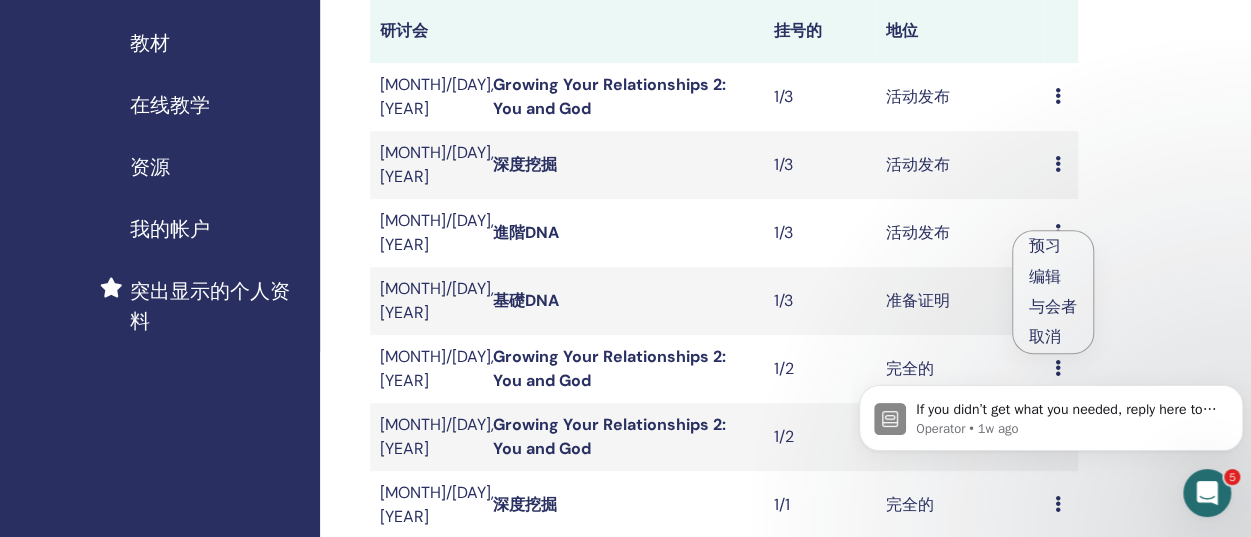 click on "与会者" at bounding box center [1053, 306] 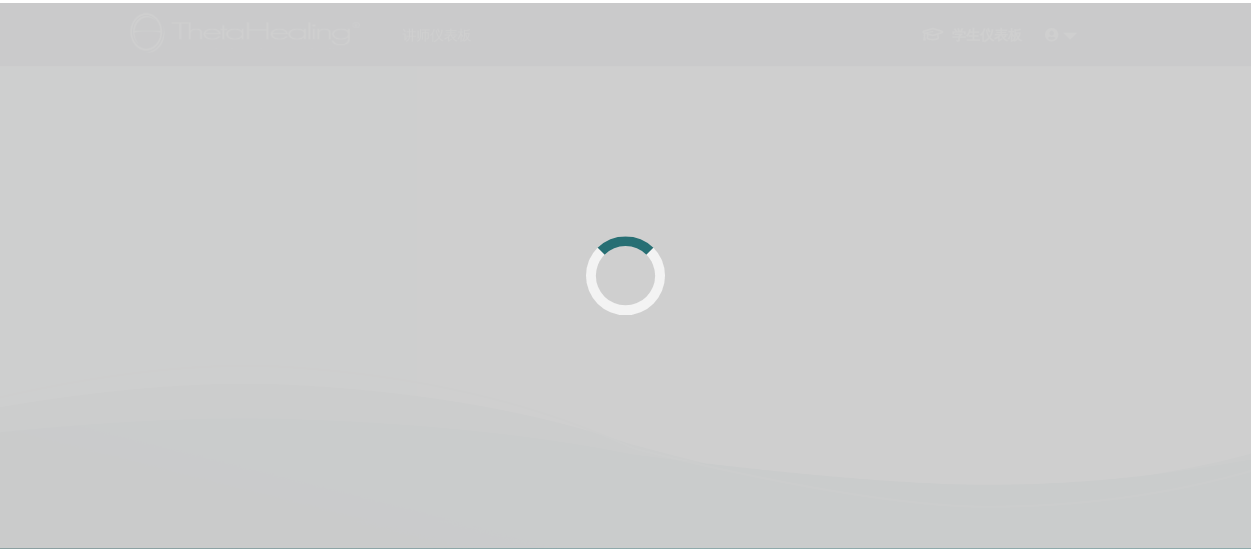 scroll, scrollTop: 0, scrollLeft: 0, axis: both 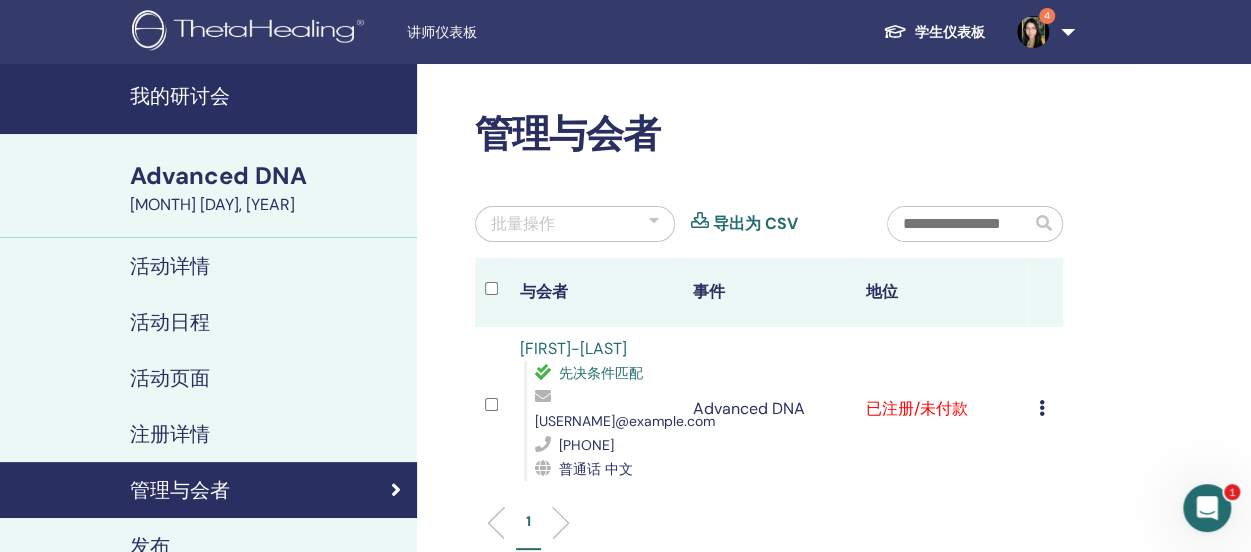 click at bounding box center (1041, 408) 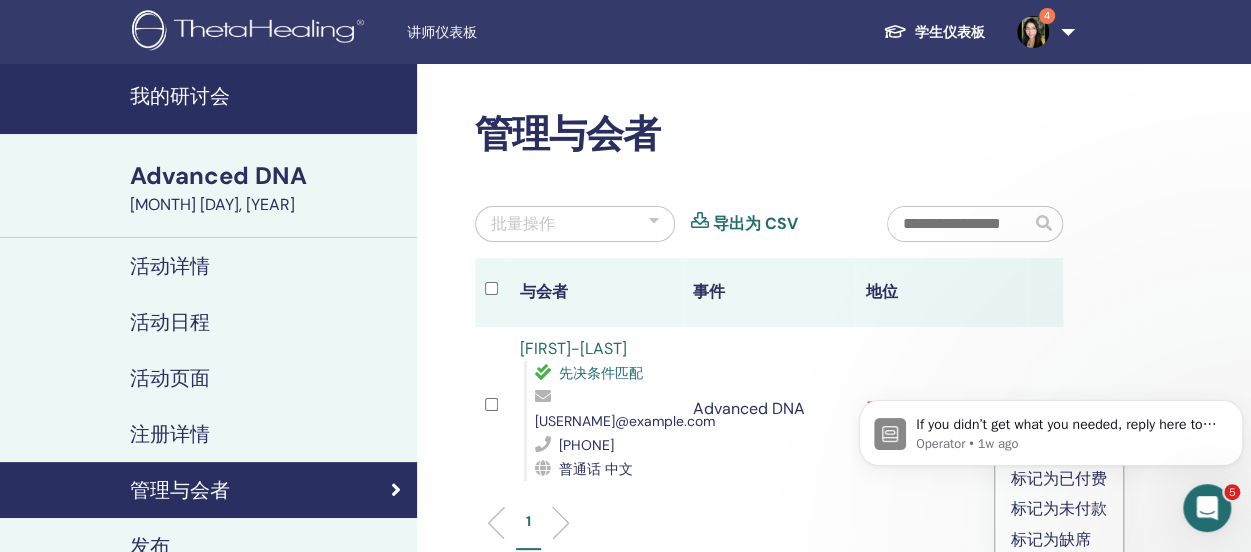 scroll, scrollTop: 0, scrollLeft: 0, axis: both 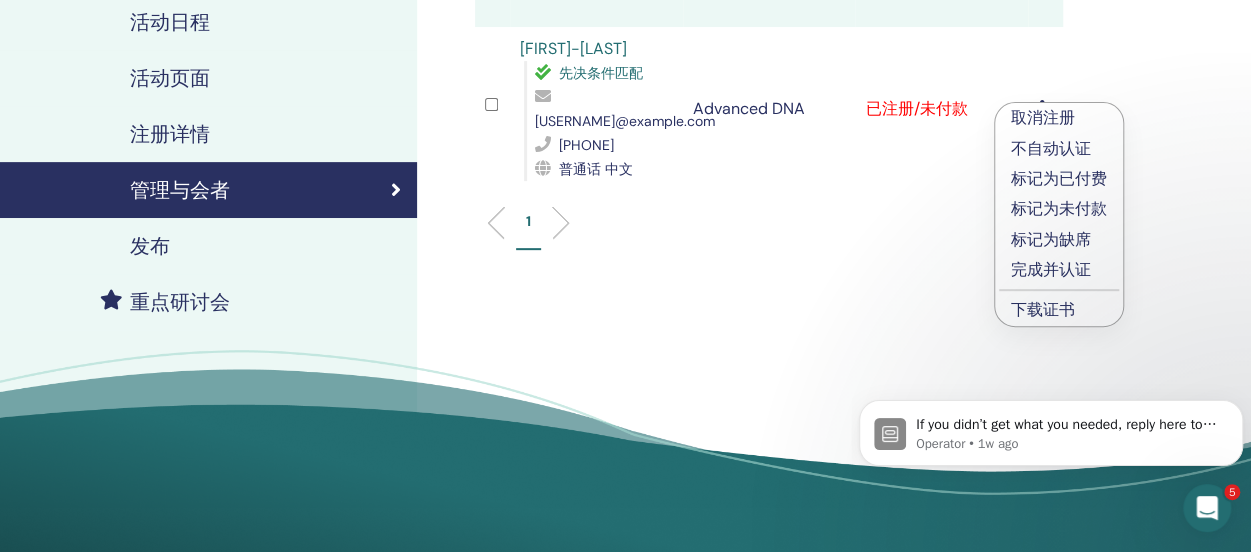 click on "标记为已付费" at bounding box center (1059, 179) 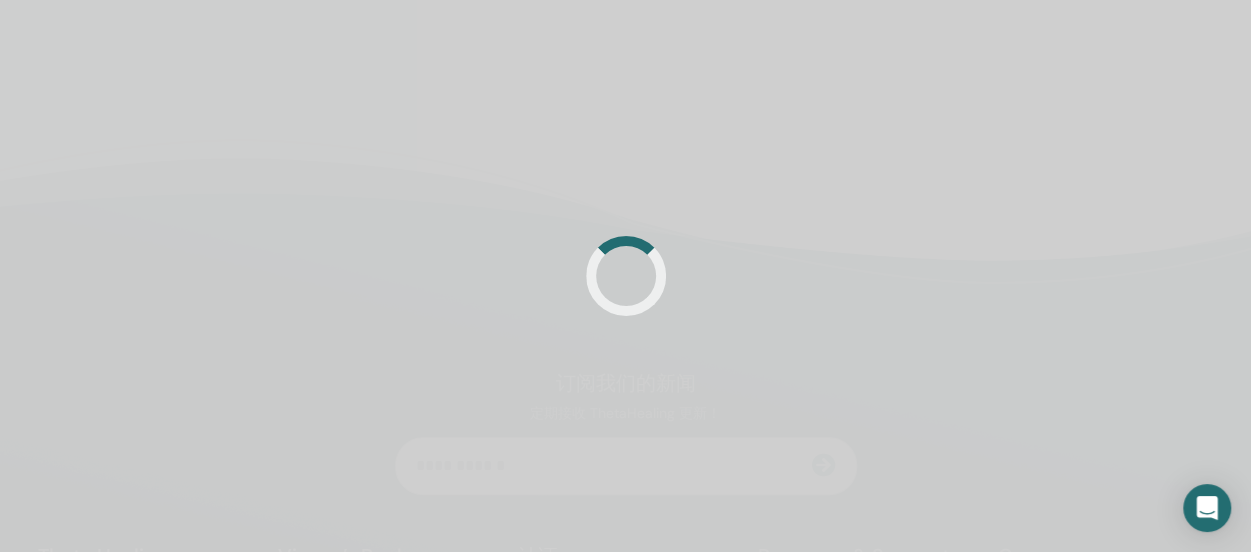 scroll, scrollTop: 300, scrollLeft: 0, axis: vertical 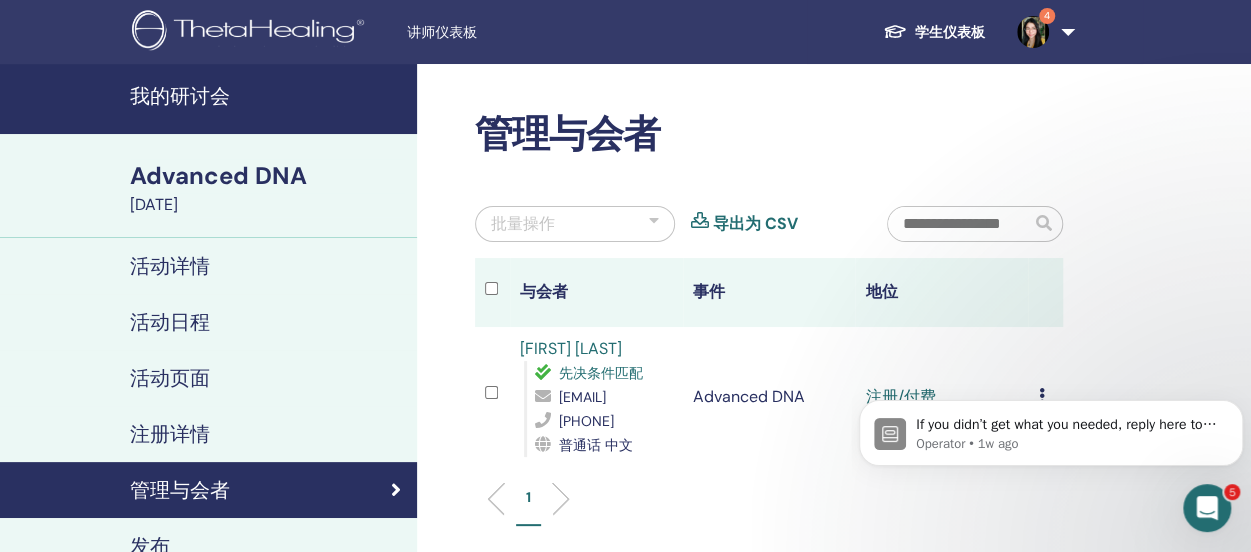 click on "我的研讨会" at bounding box center (208, 99) 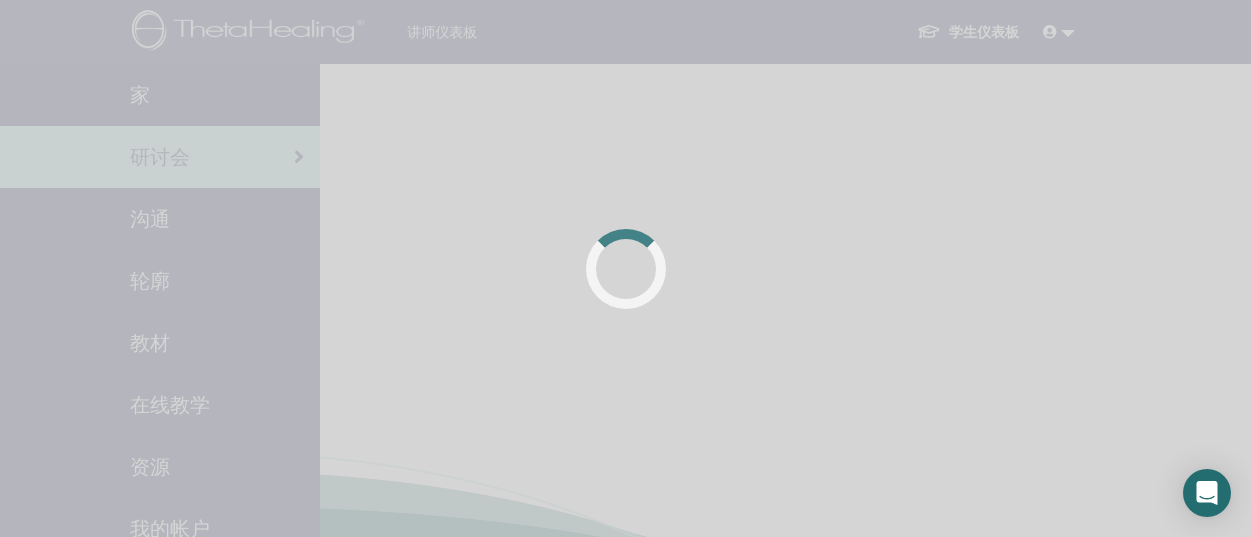 scroll, scrollTop: 0, scrollLeft: 0, axis: both 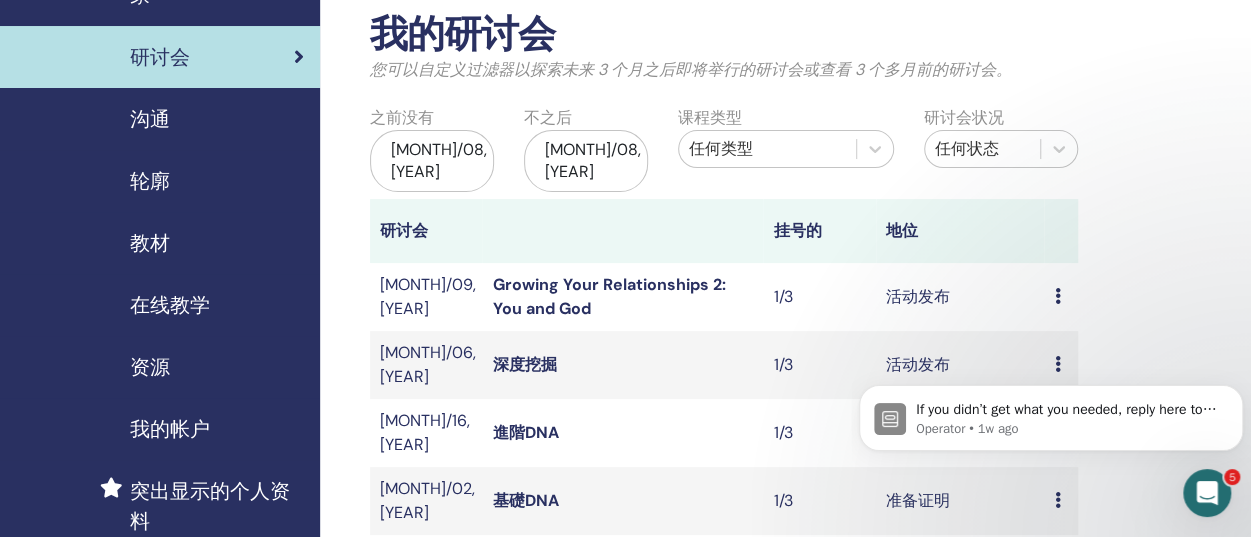 click on "If you didn’t get what you needed, reply here to continue the conversation. Operator • 1w ago" at bounding box center (1051, 413) 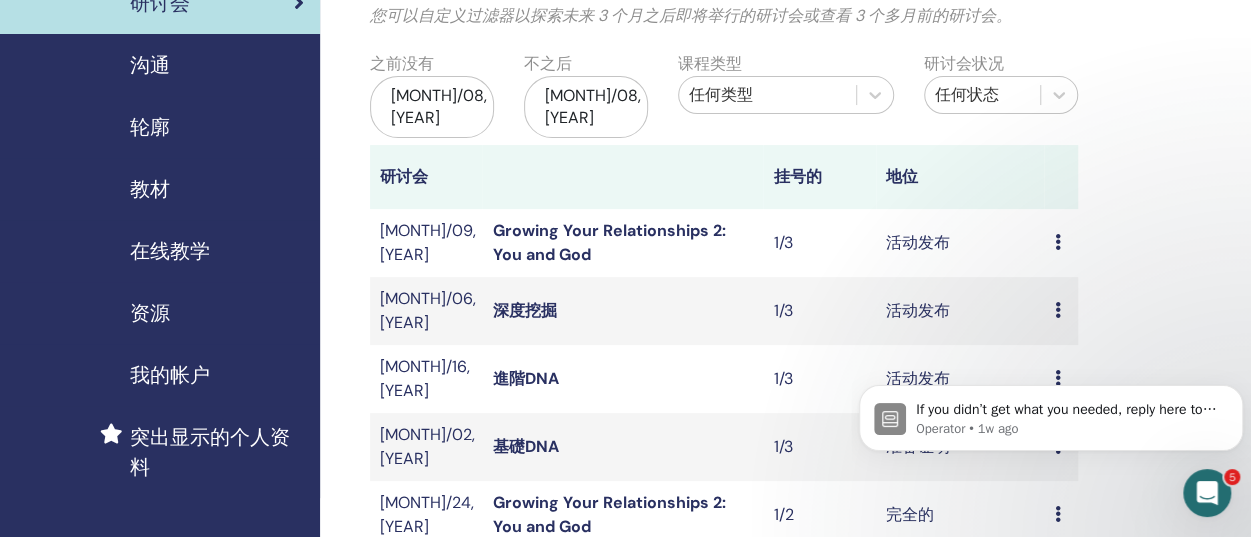 scroll, scrollTop: 200, scrollLeft: 0, axis: vertical 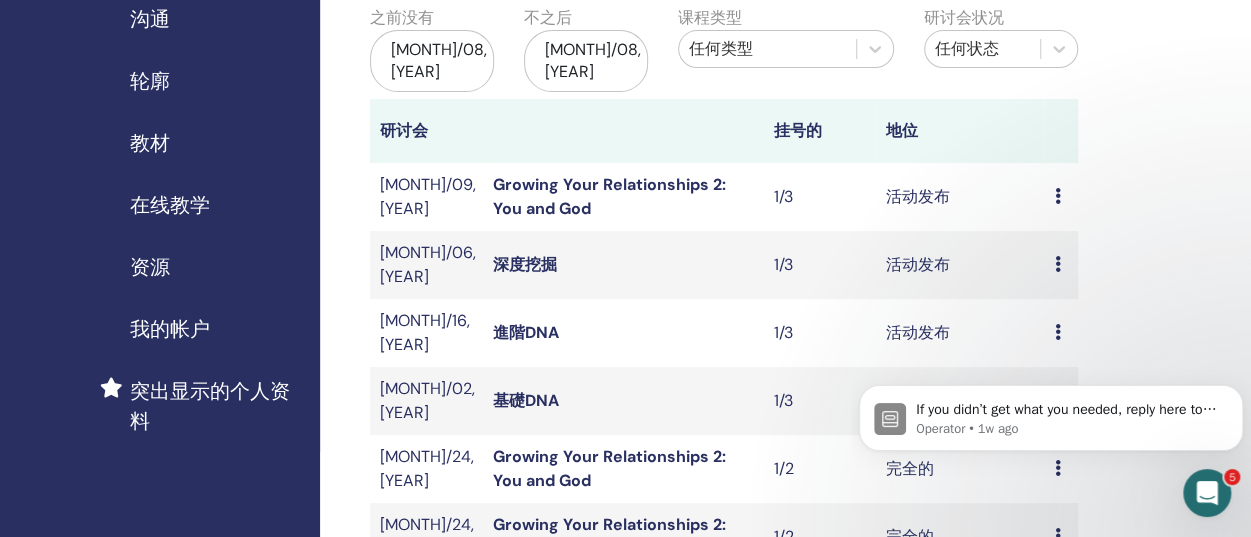 click on "预习 编辑 与会者 取消" at bounding box center [1061, 265] 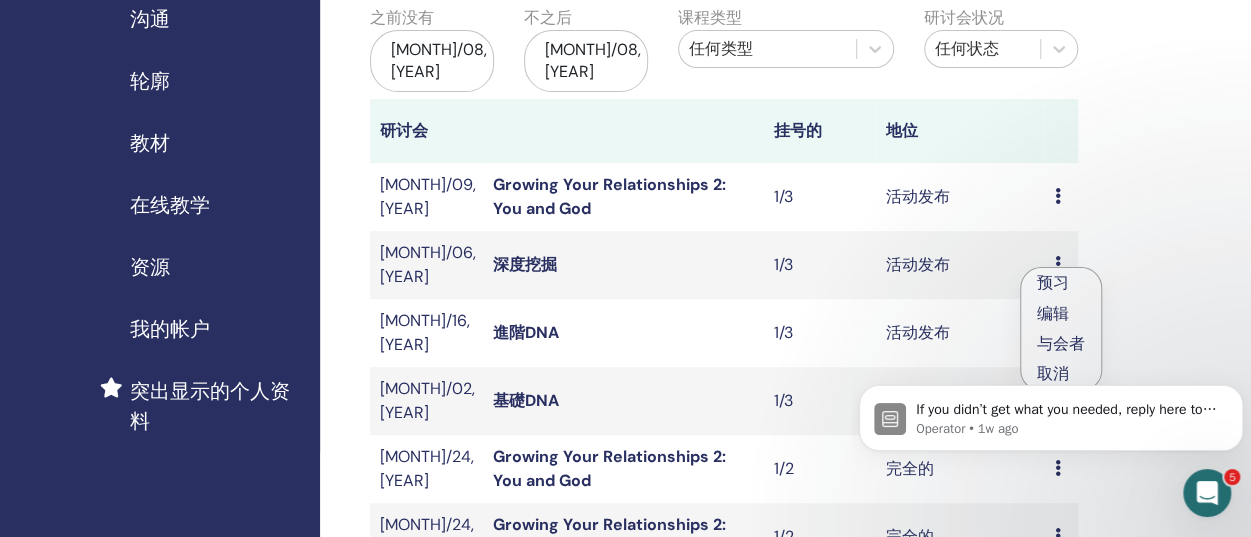click on "与会者" at bounding box center [1061, 343] 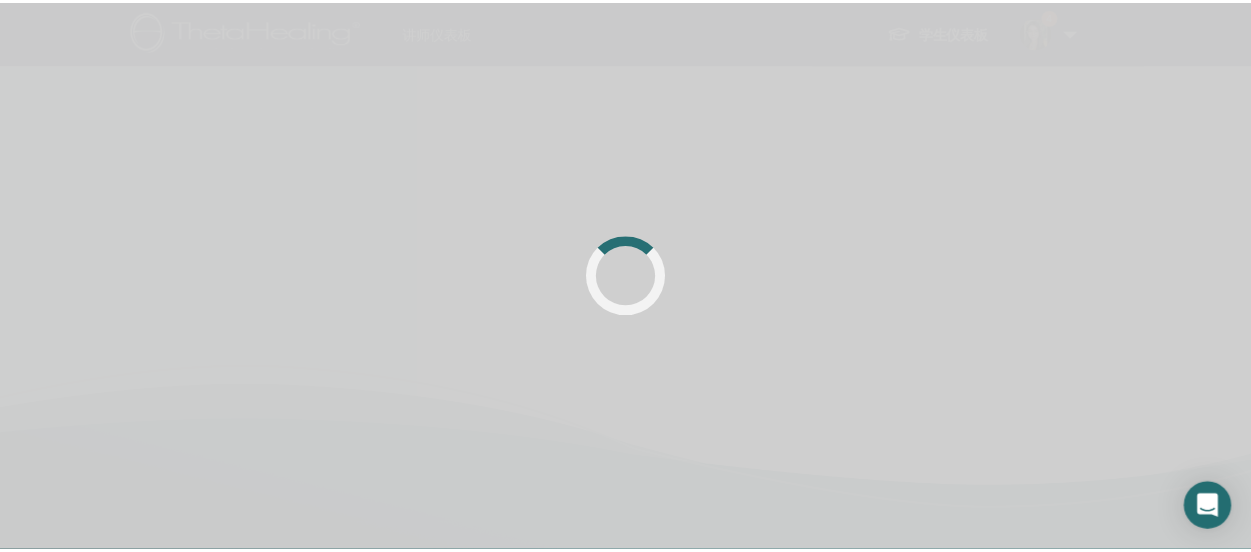 scroll, scrollTop: 0, scrollLeft: 0, axis: both 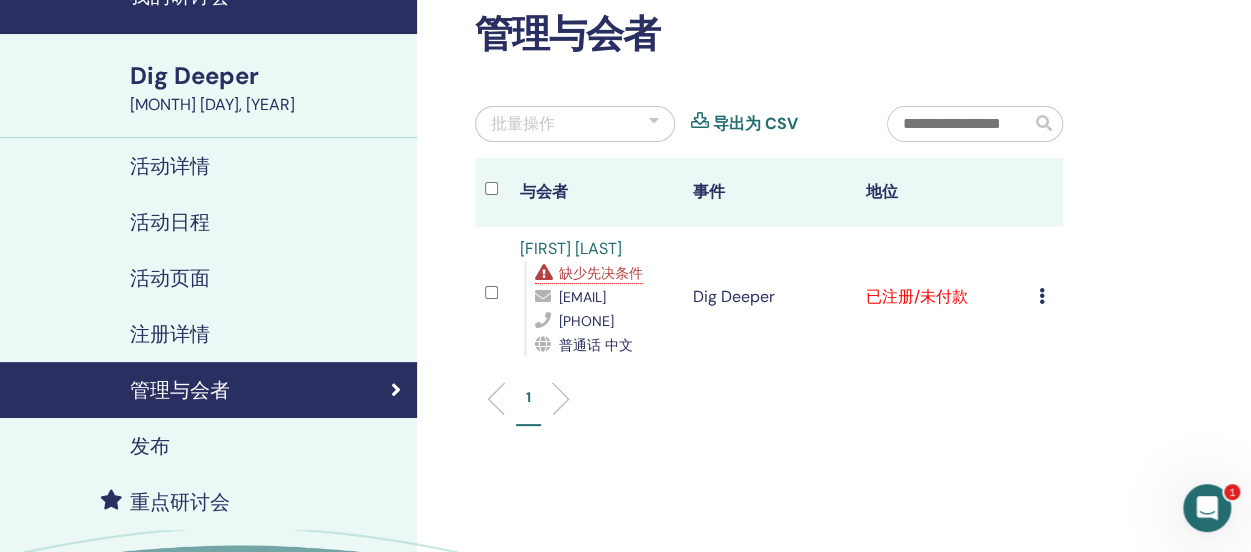 click on "取消注册 不自动认证 标记为已付费 标记为未付款 标记为缺席 完成并认证 下载证书" at bounding box center (1045, 297) 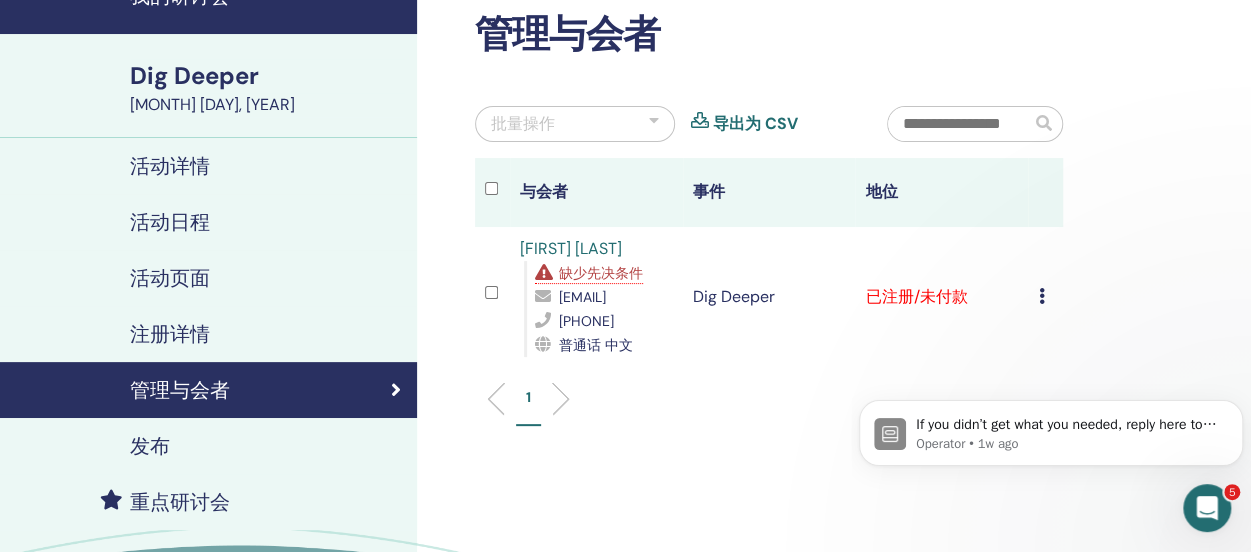 scroll, scrollTop: 0, scrollLeft: 0, axis: both 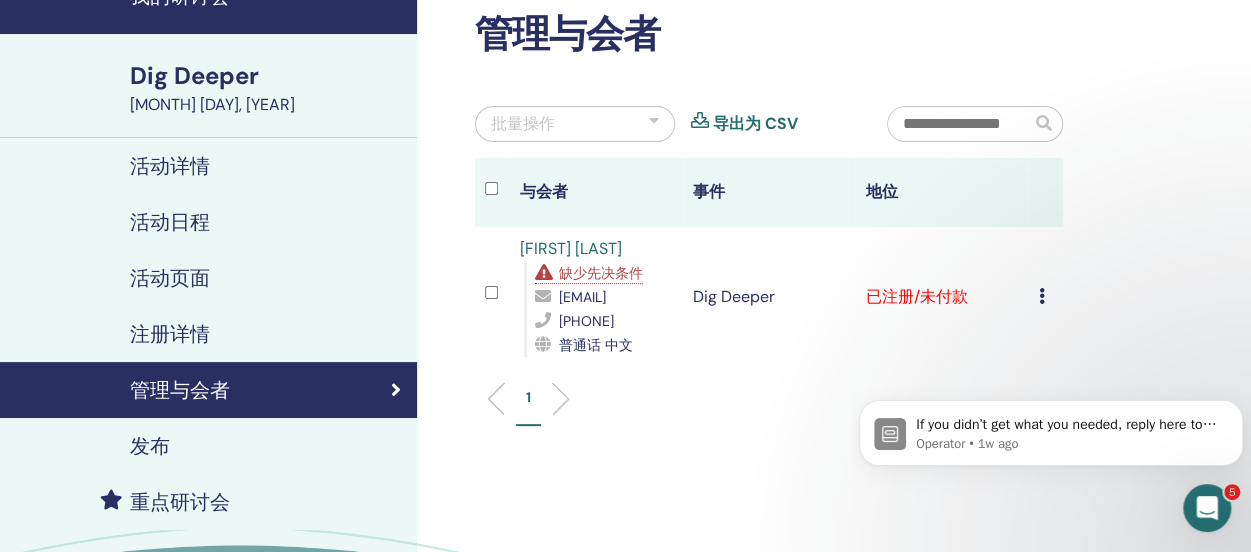 click at bounding box center (1041, 296) 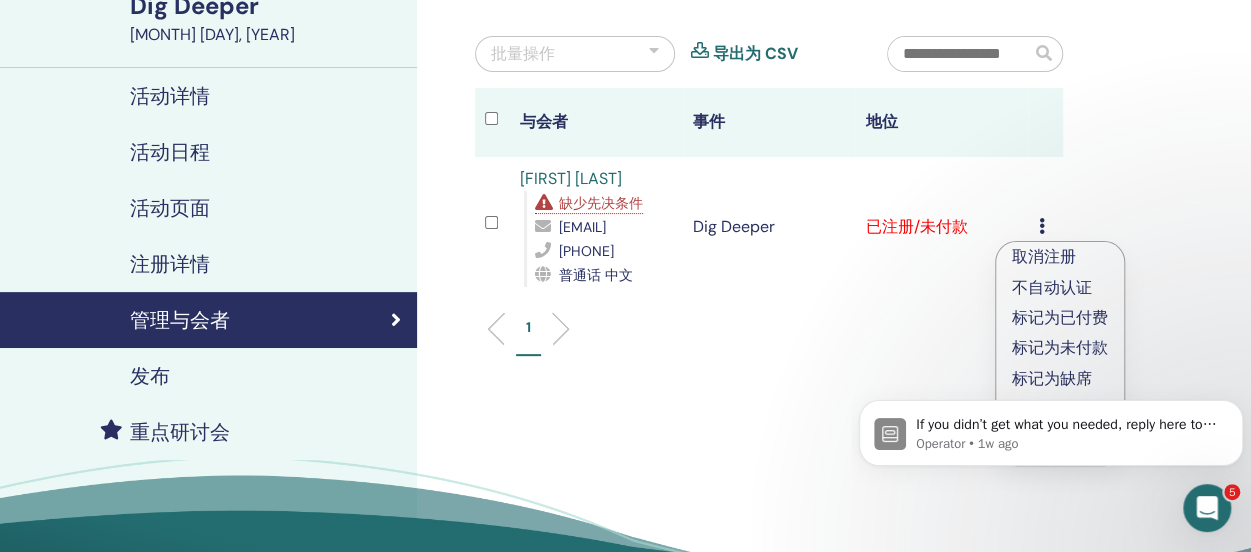 scroll, scrollTop: 200, scrollLeft: 0, axis: vertical 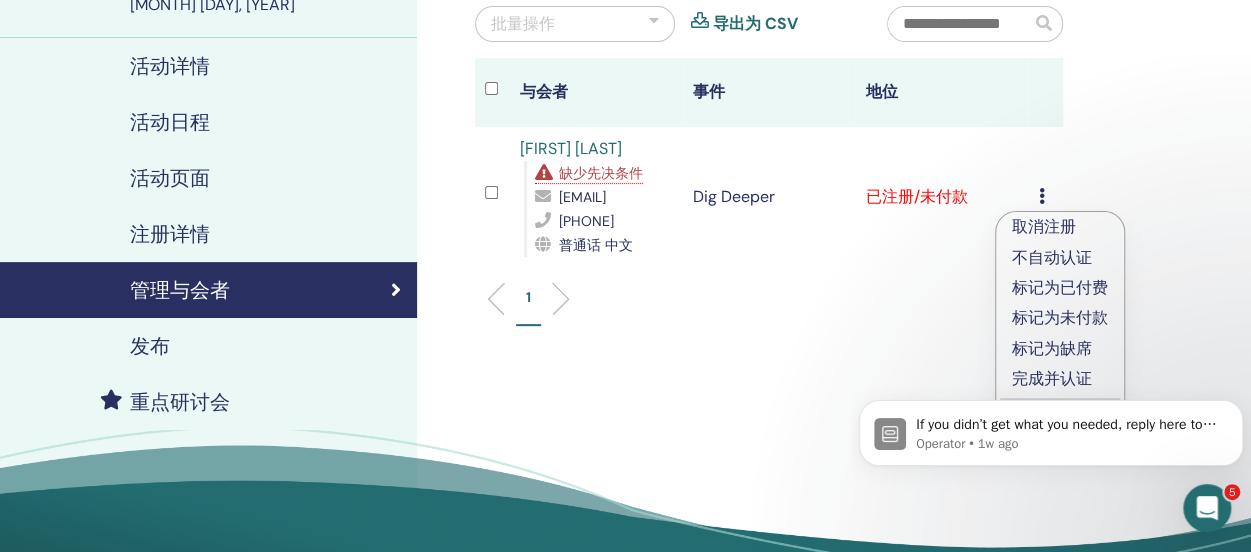 click on "标记为已付费" at bounding box center (1060, 288) 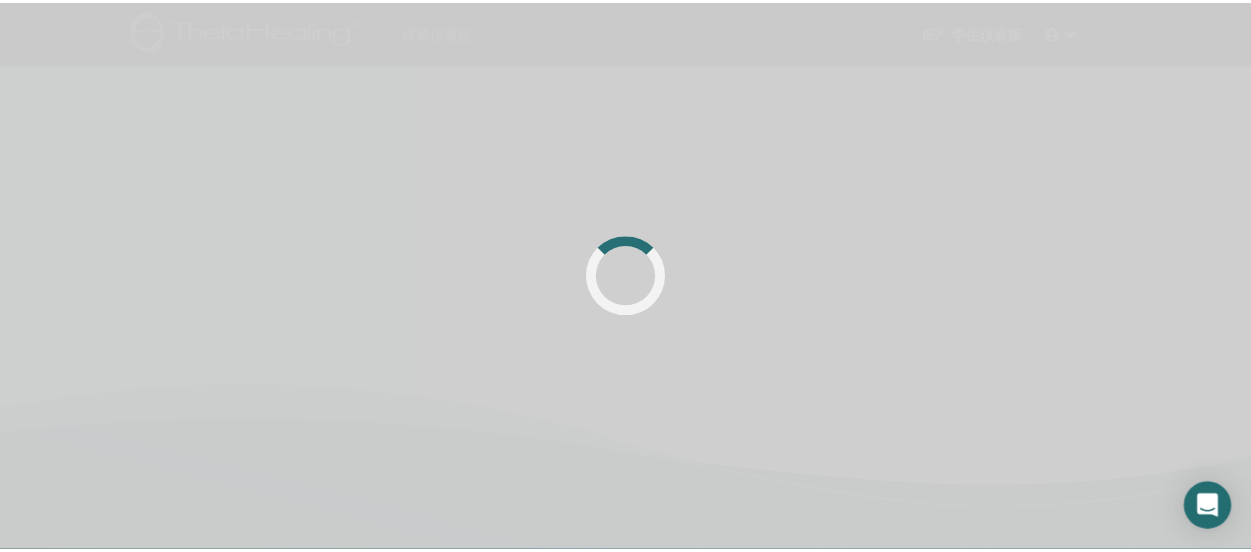 scroll, scrollTop: 200, scrollLeft: 0, axis: vertical 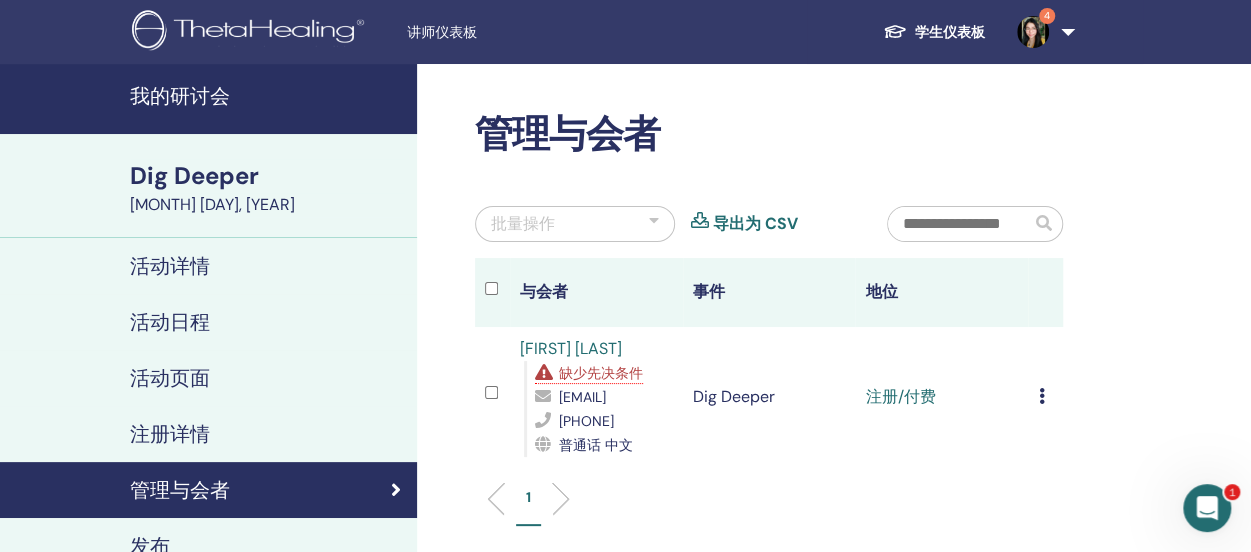 click on "我的研讨会" at bounding box center (267, 96) 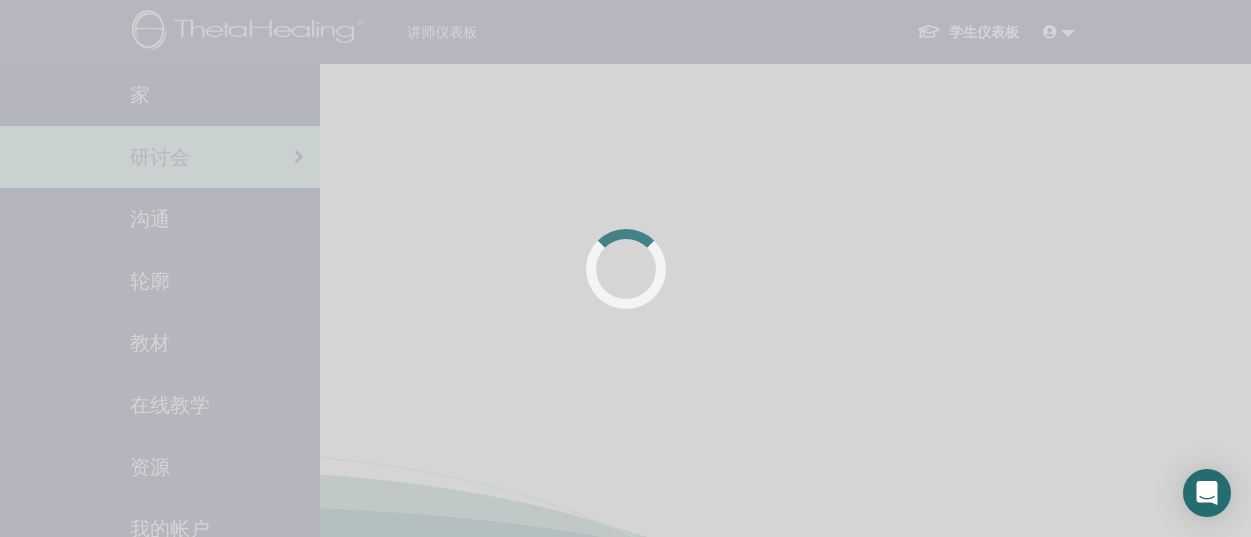 scroll, scrollTop: 0, scrollLeft: 0, axis: both 